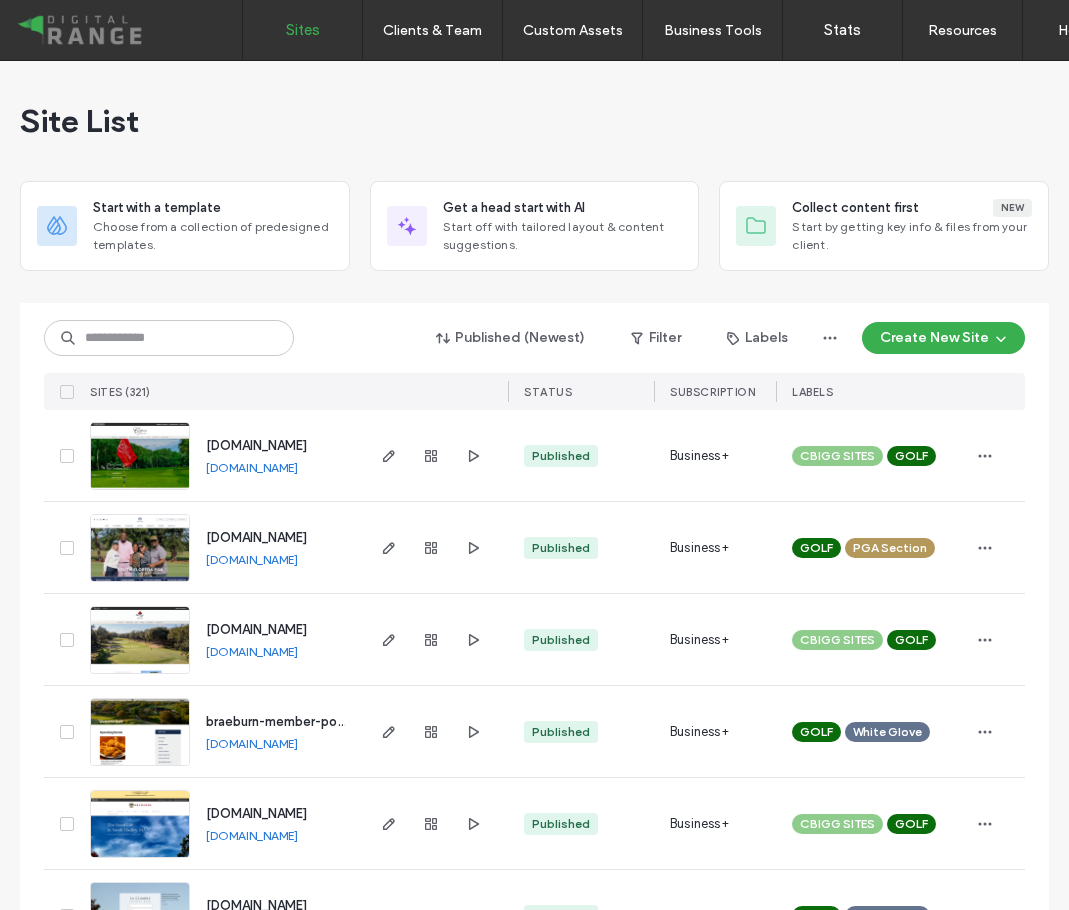 scroll, scrollTop: 0, scrollLeft: 0, axis: both 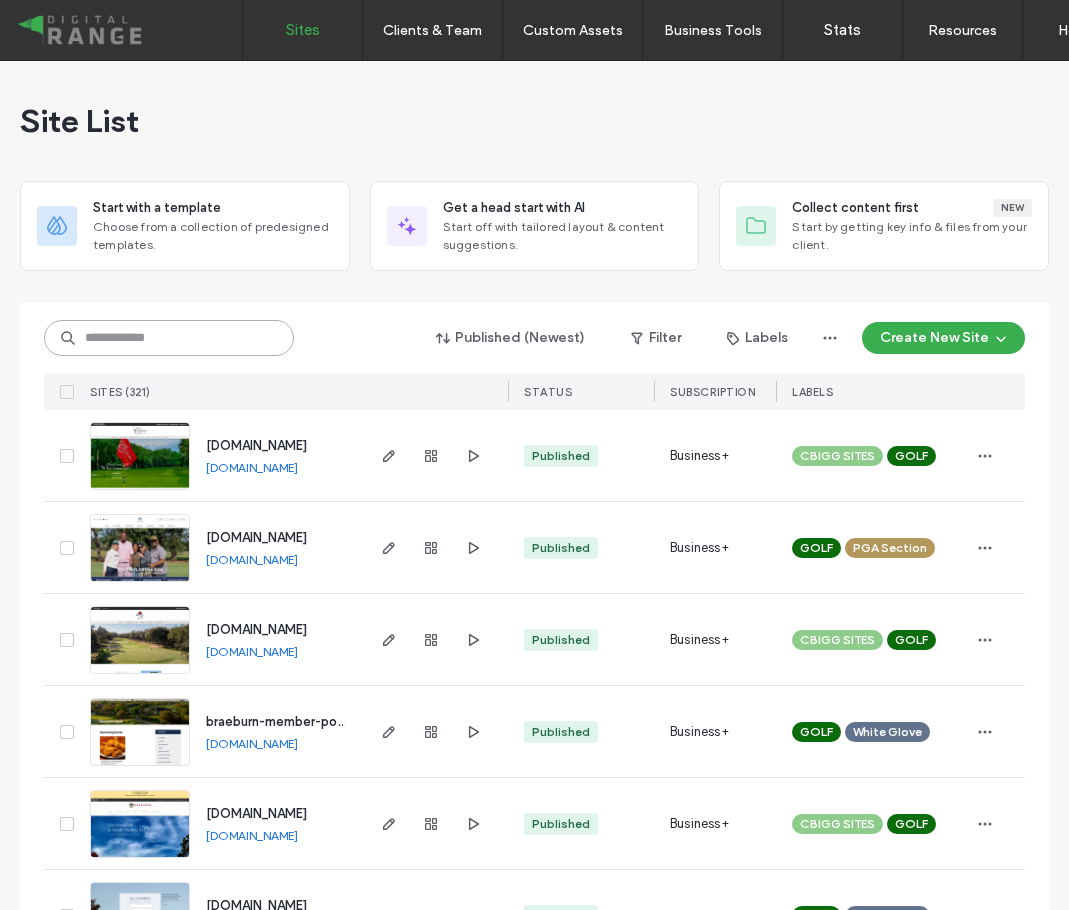 click at bounding box center (169, 338) 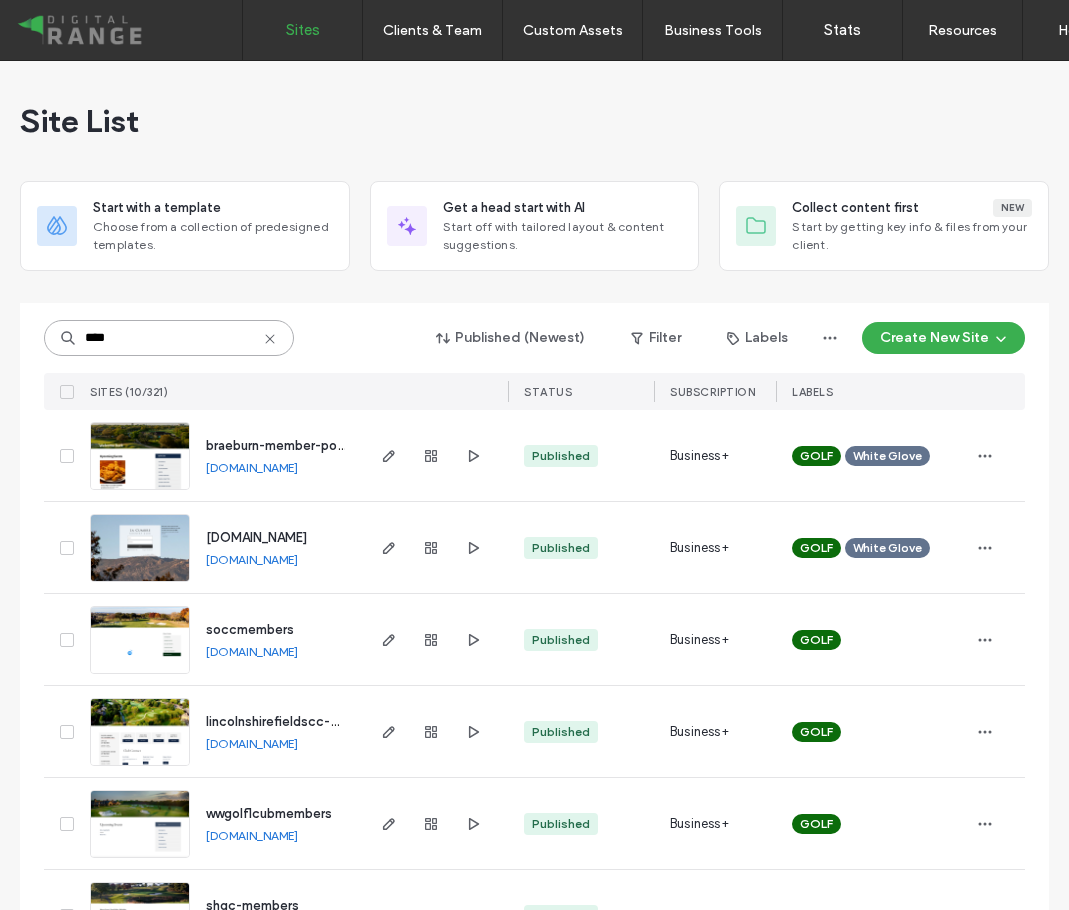 type on "****" 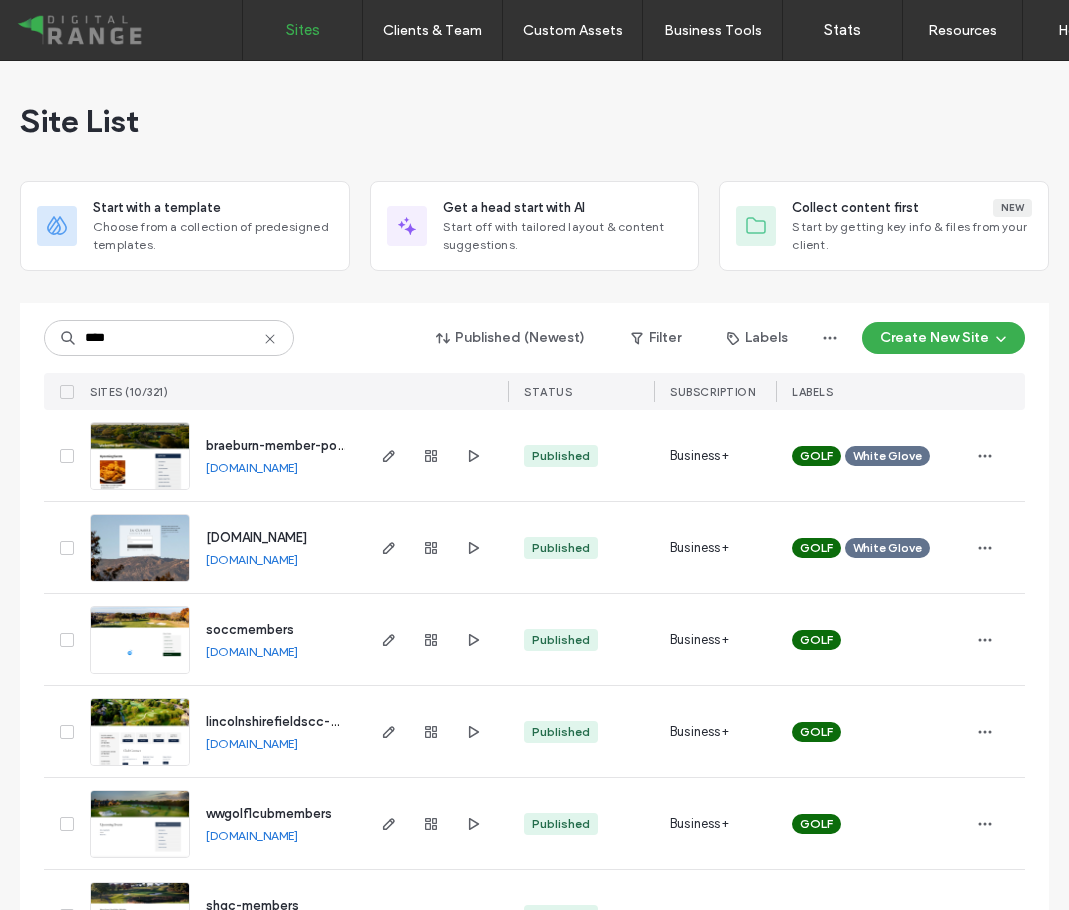 click on "members.lacumbrecc.org" at bounding box center [256, 537] 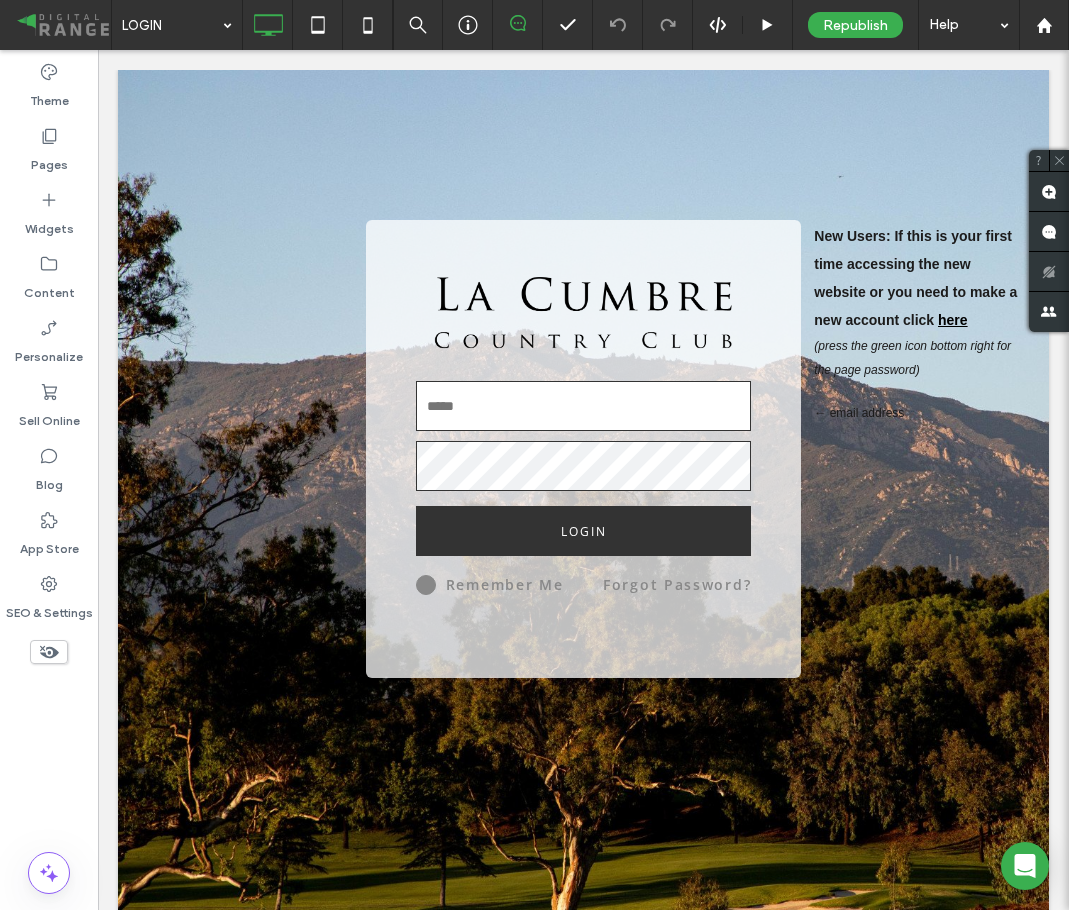 scroll, scrollTop: 0, scrollLeft: 0, axis: both 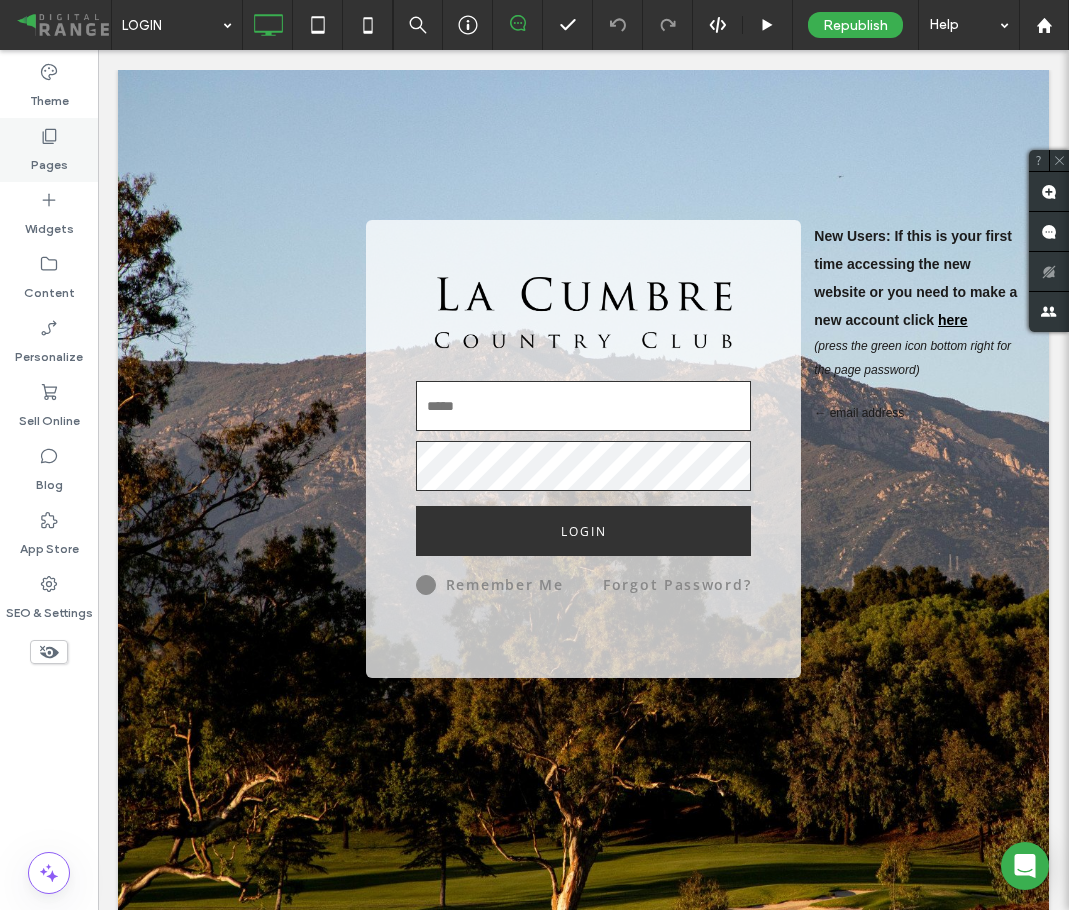 click on "Pages" at bounding box center (49, 160) 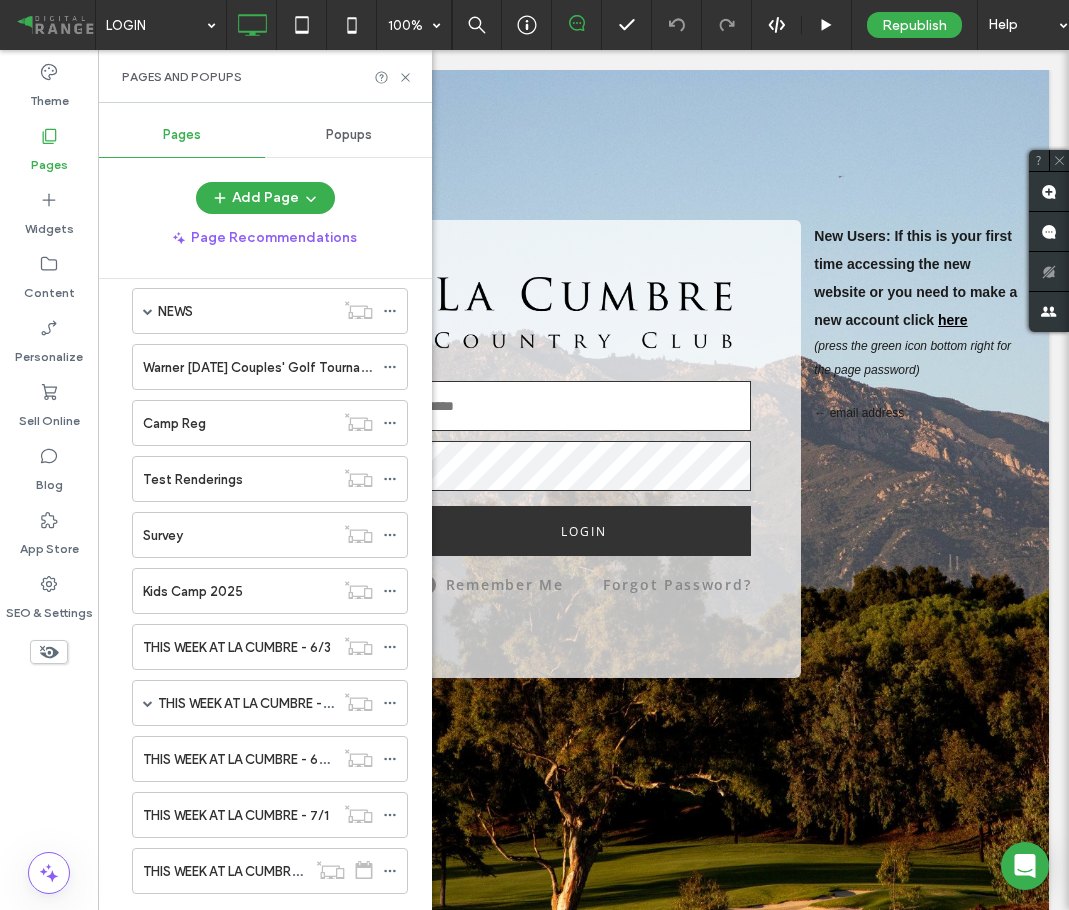 scroll, scrollTop: 1245, scrollLeft: 0, axis: vertical 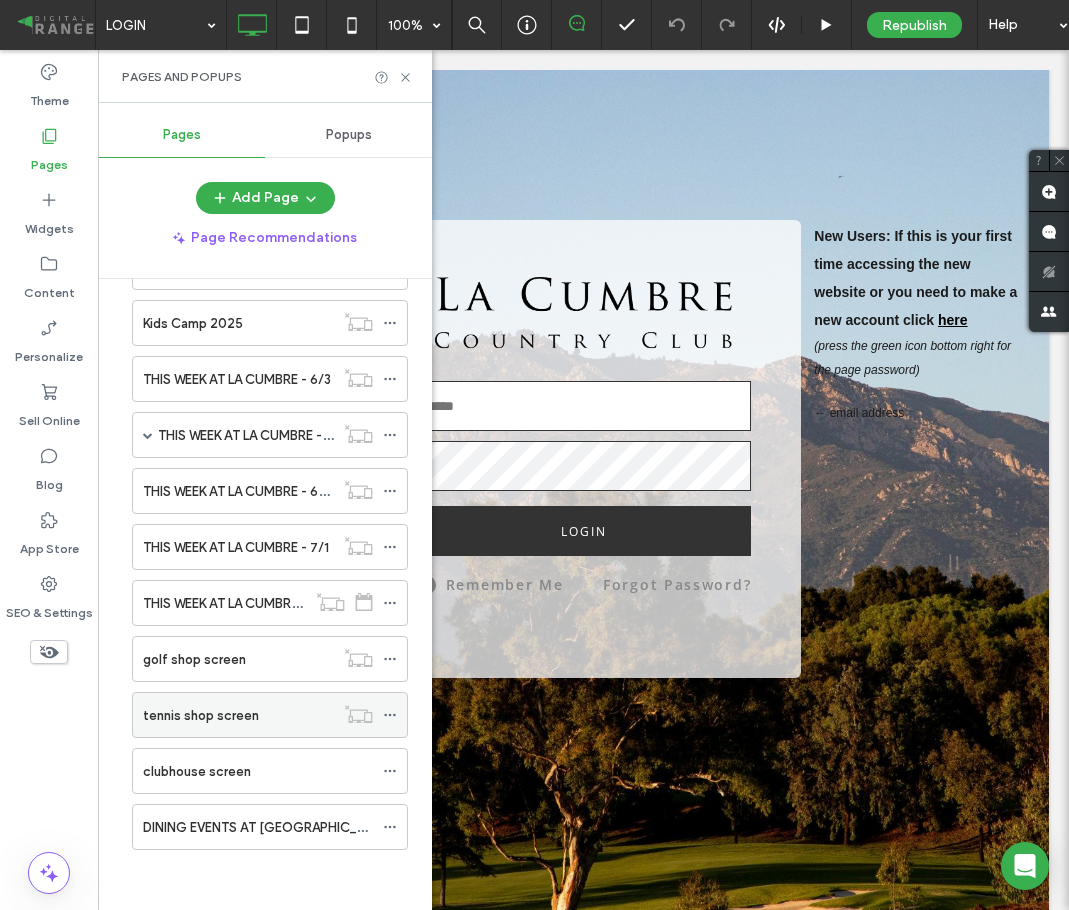 click on "tennis shop screen" at bounding box center (201, 715) 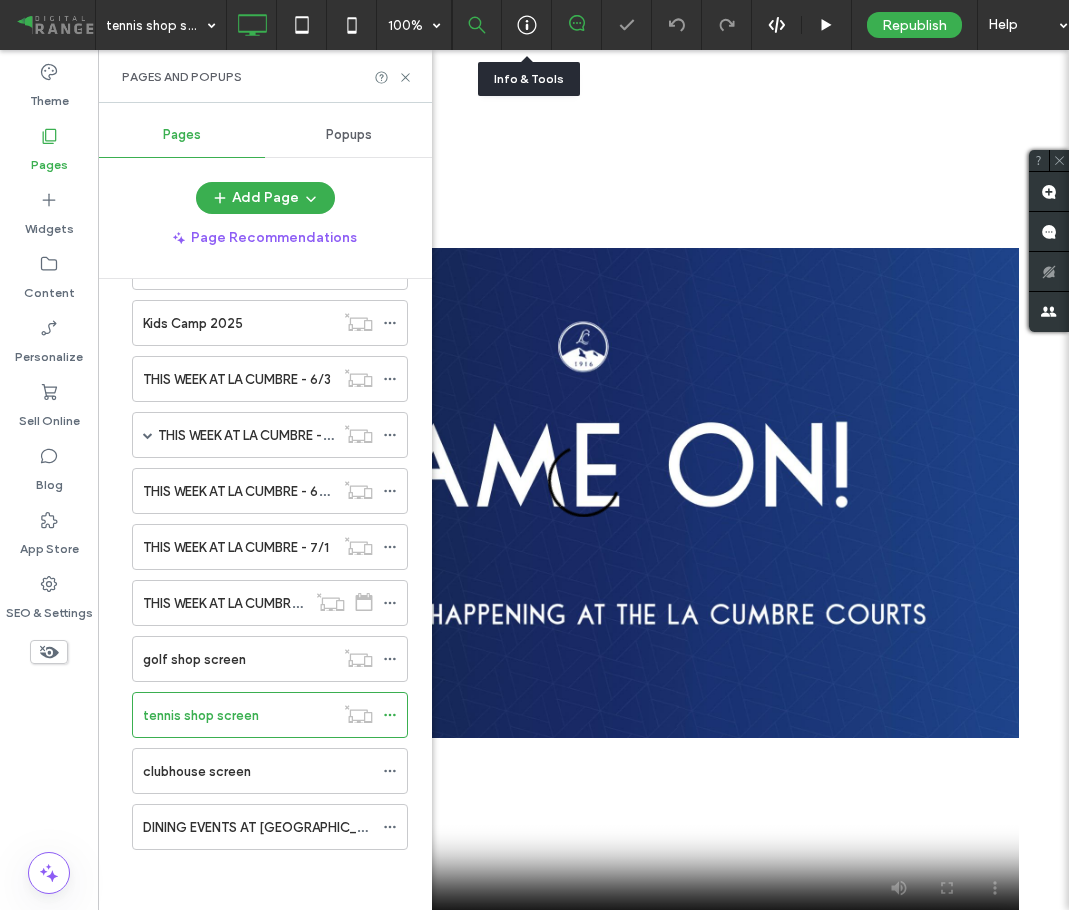scroll, scrollTop: 0, scrollLeft: 0, axis: both 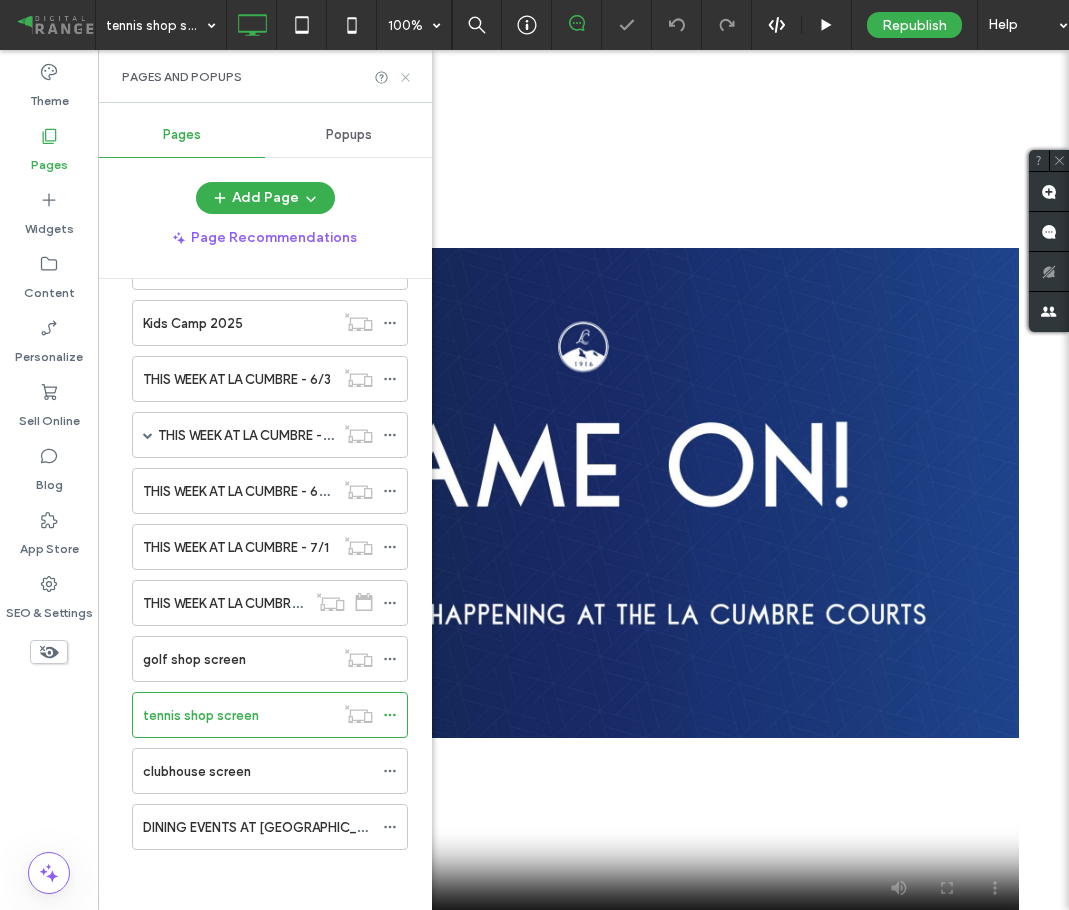 click 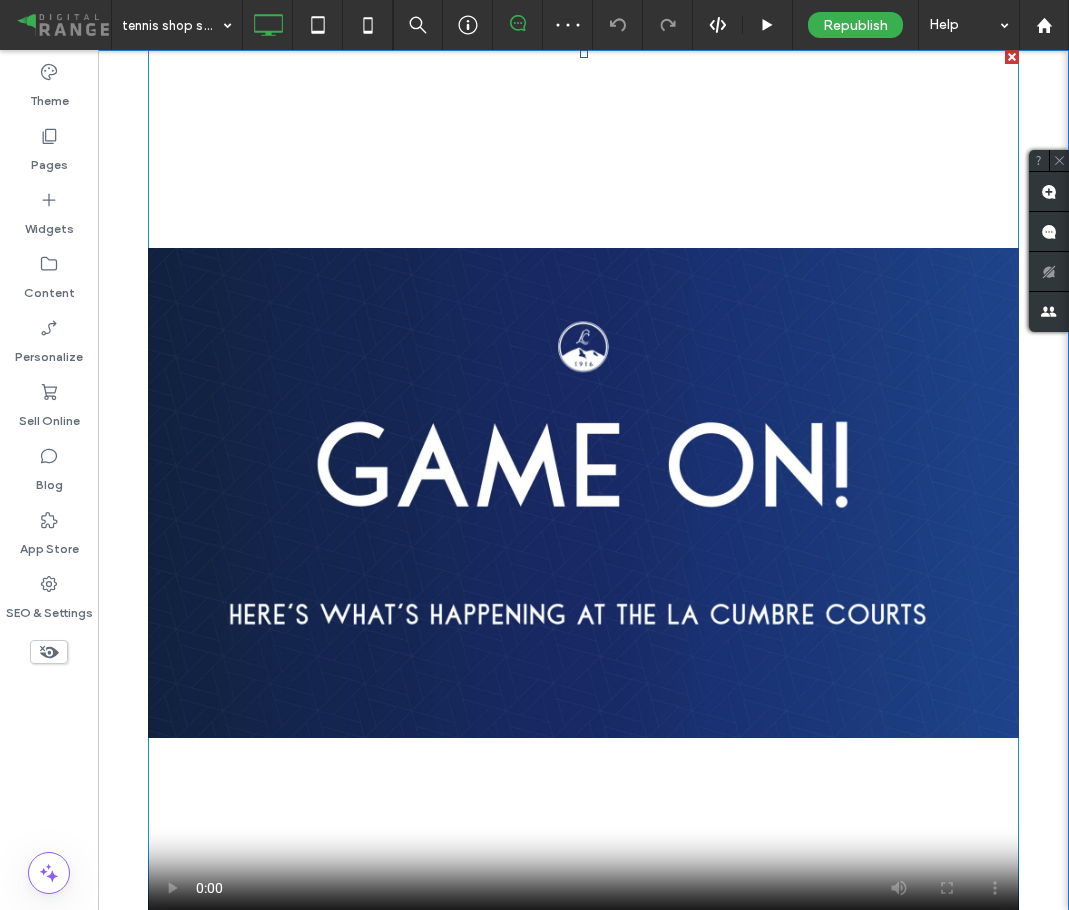 click at bounding box center [583, 493] 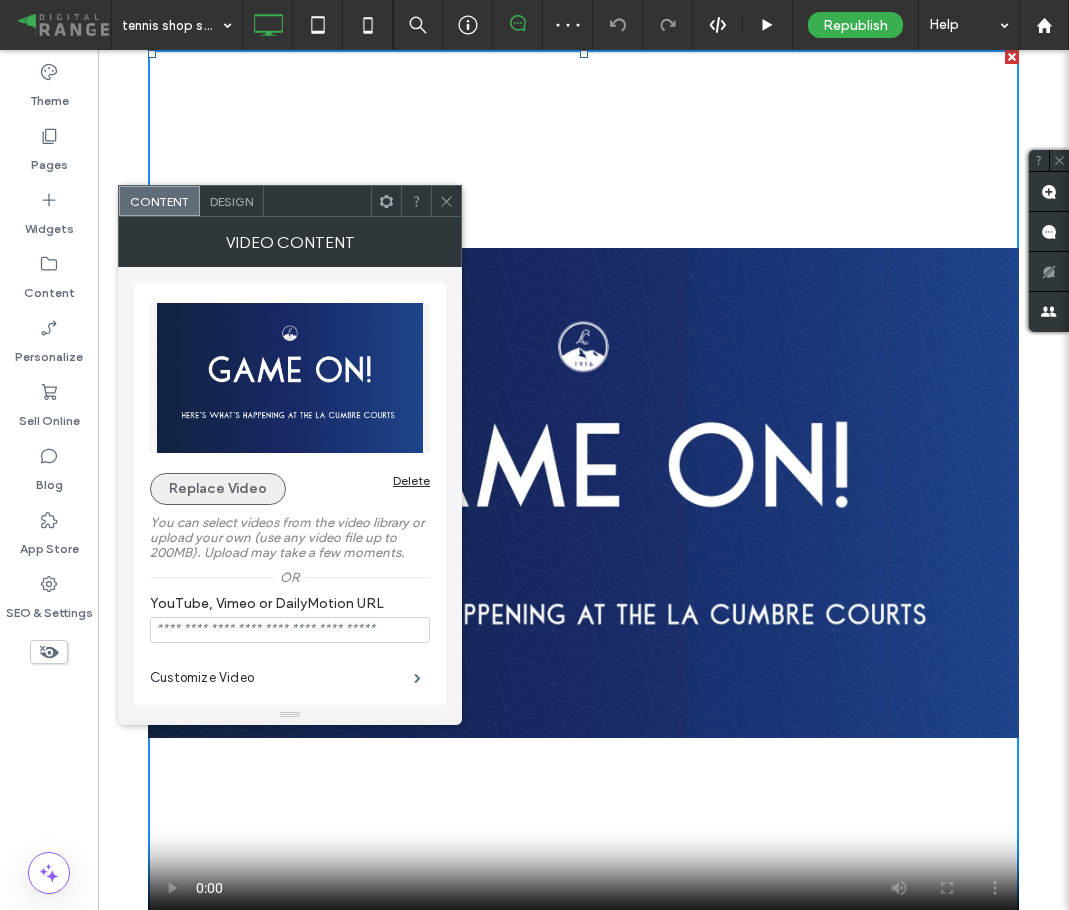 click on "Replace Video" at bounding box center [218, 489] 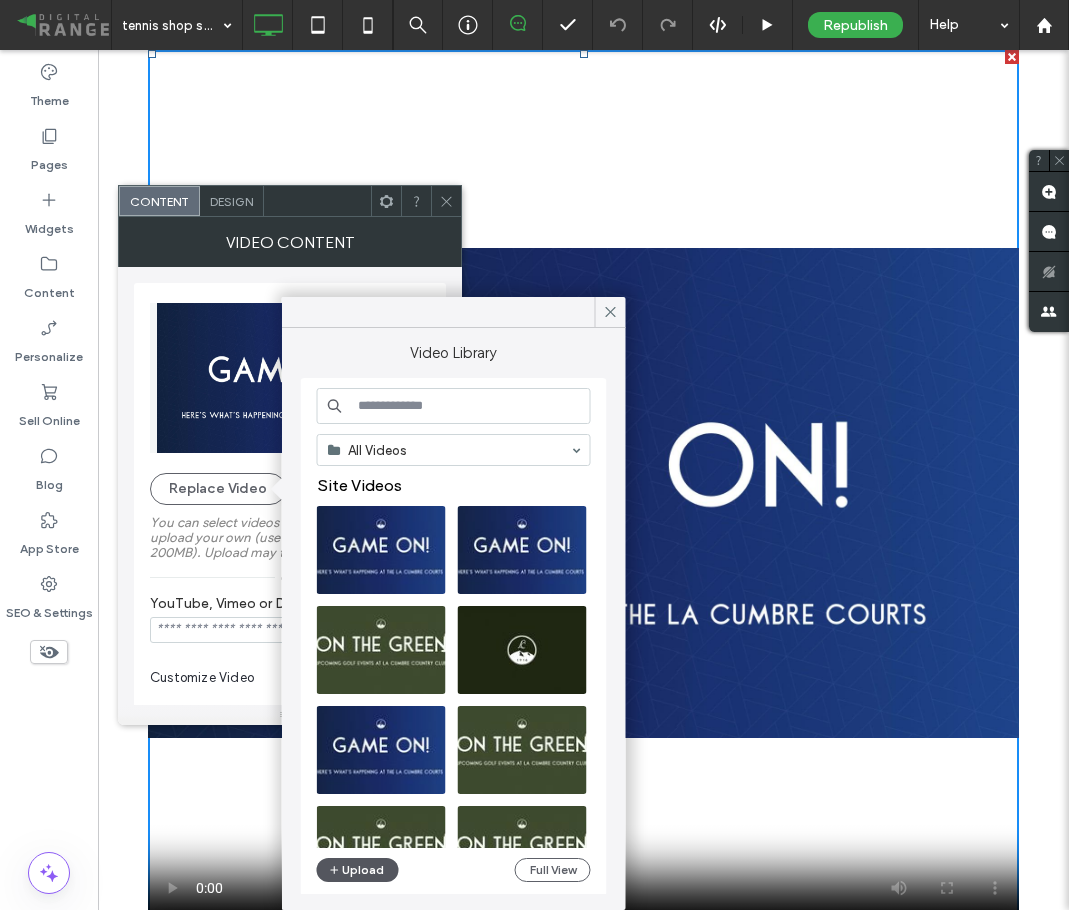 click on "Upload" at bounding box center (358, 870) 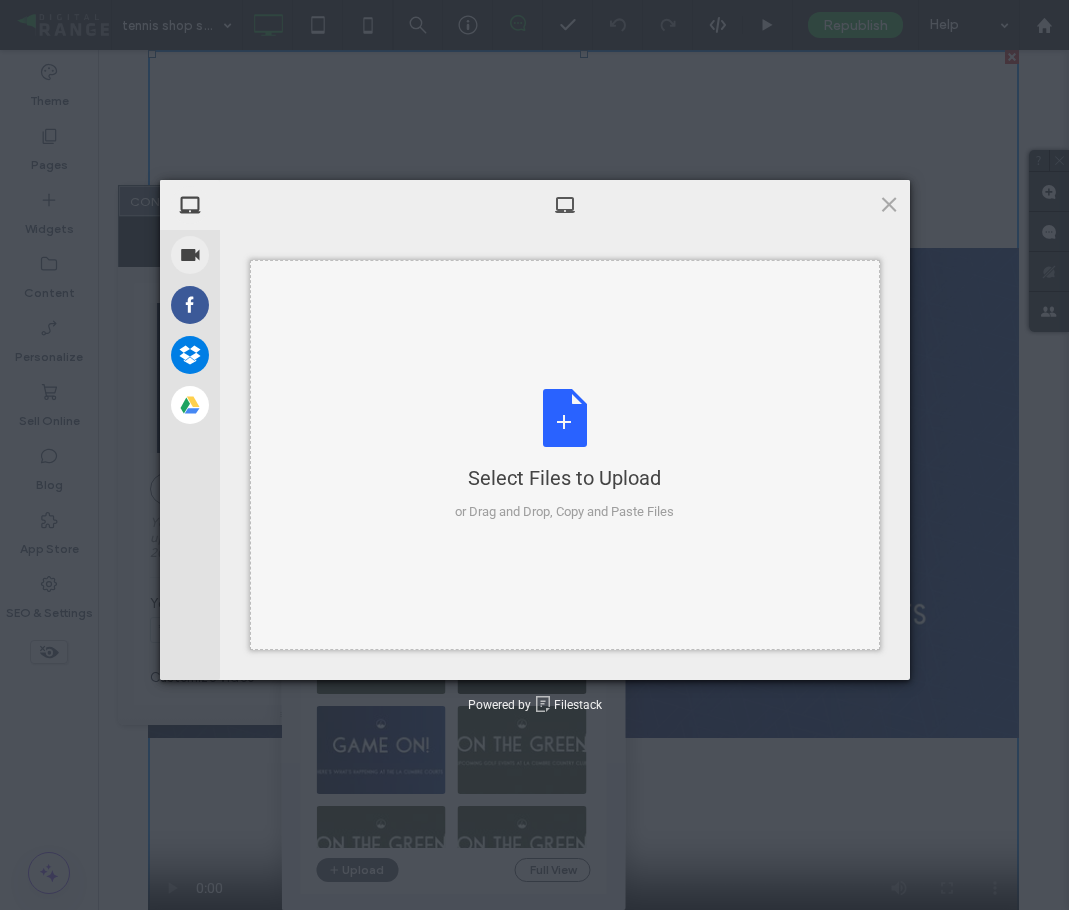 click on "Select Files to Upload
or Drag and Drop, Copy and Paste Files" at bounding box center (564, 455) 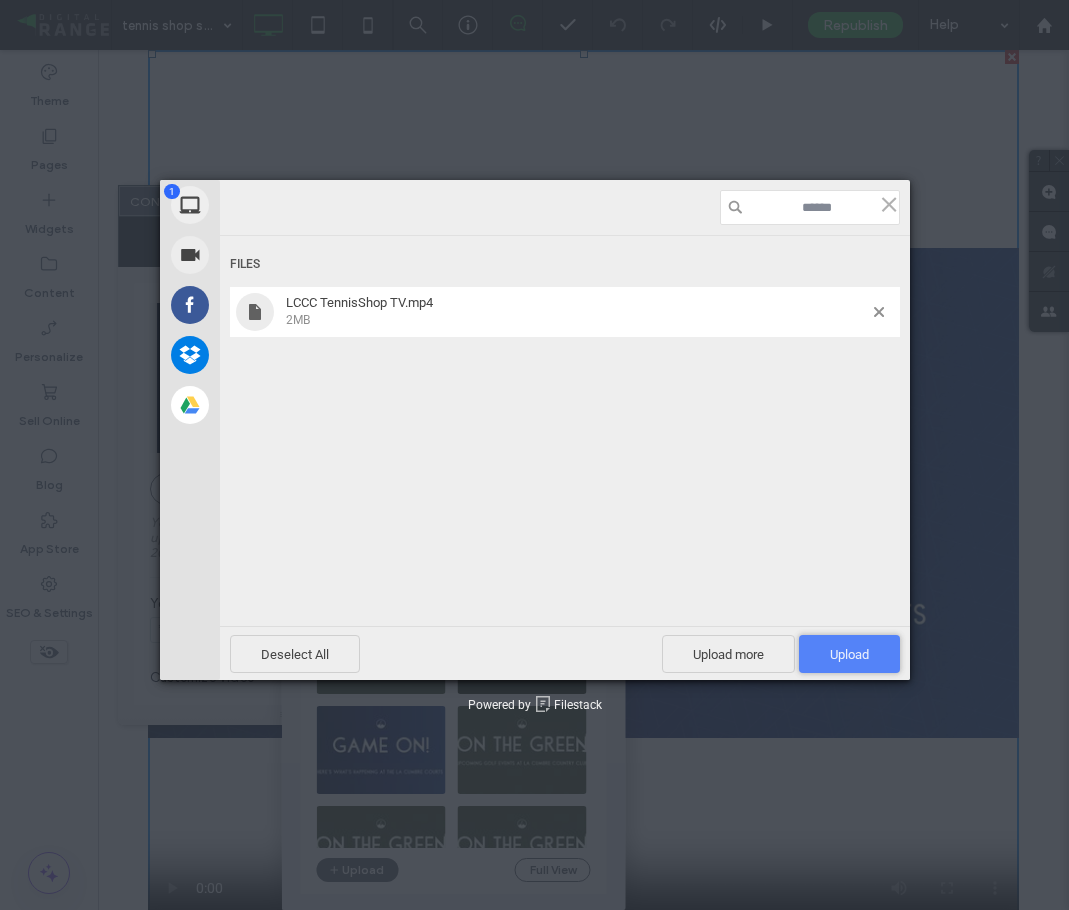 click on "Upload
1" at bounding box center (849, 654) 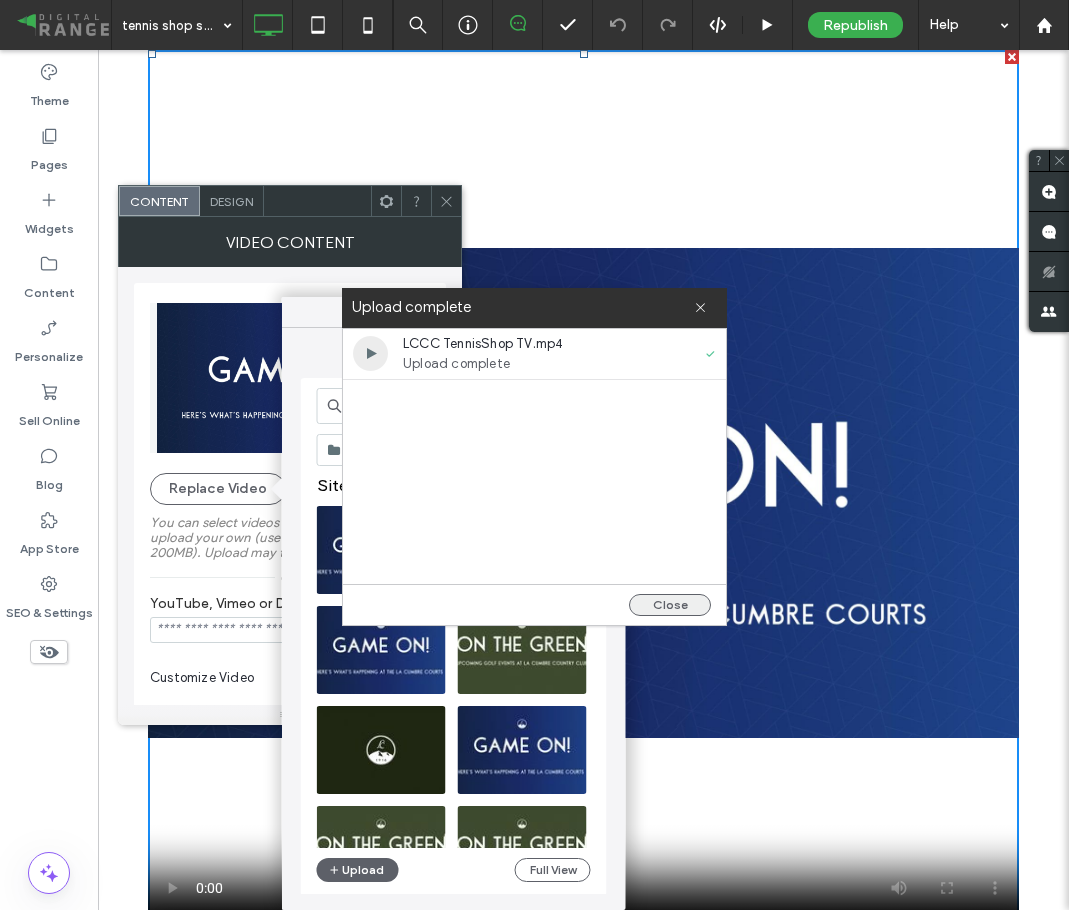 click on "Close" at bounding box center [670, 605] 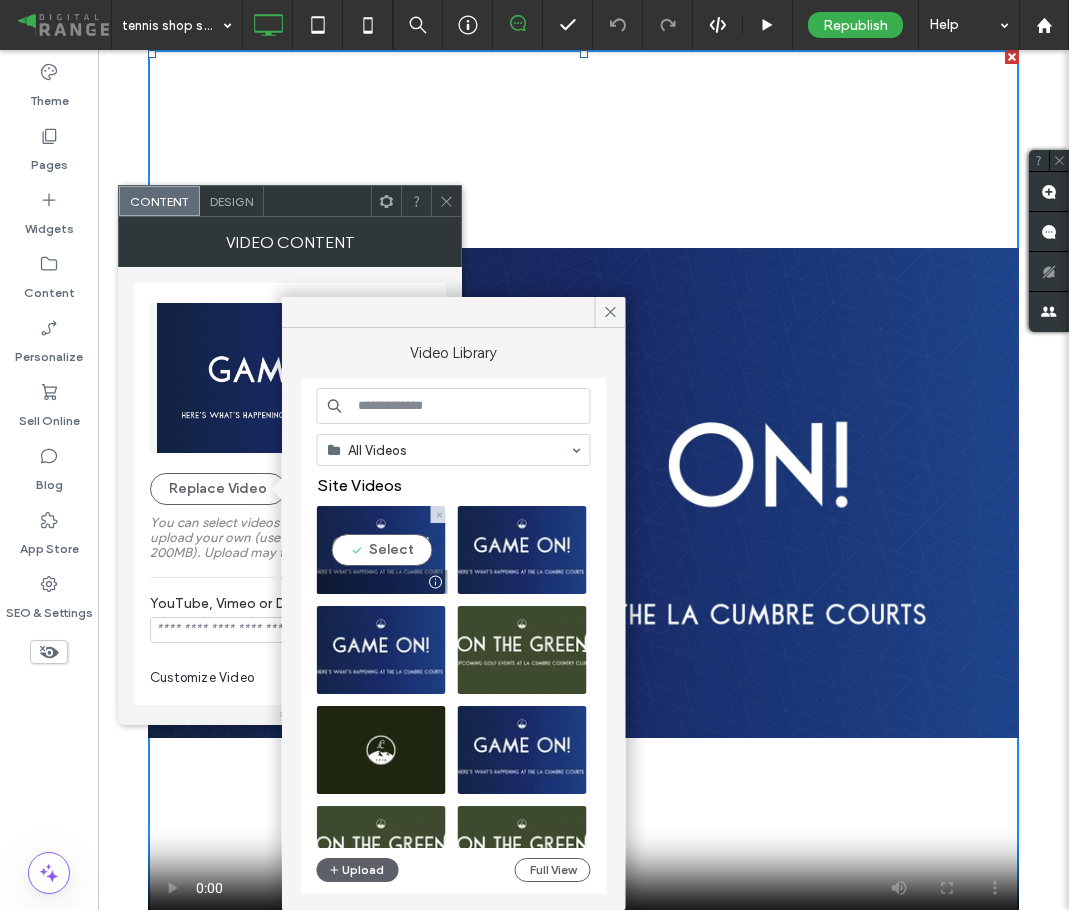 click at bounding box center (381, 550) 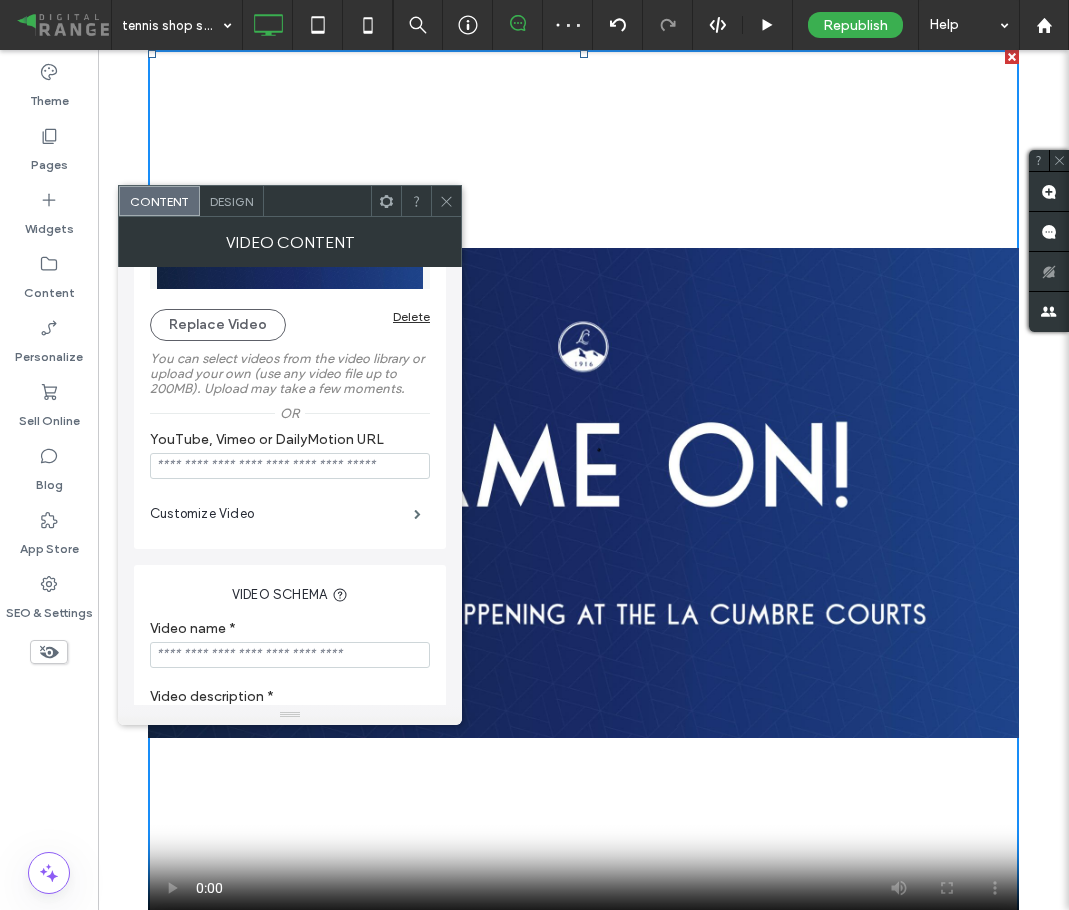 scroll, scrollTop: 242, scrollLeft: 0, axis: vertical 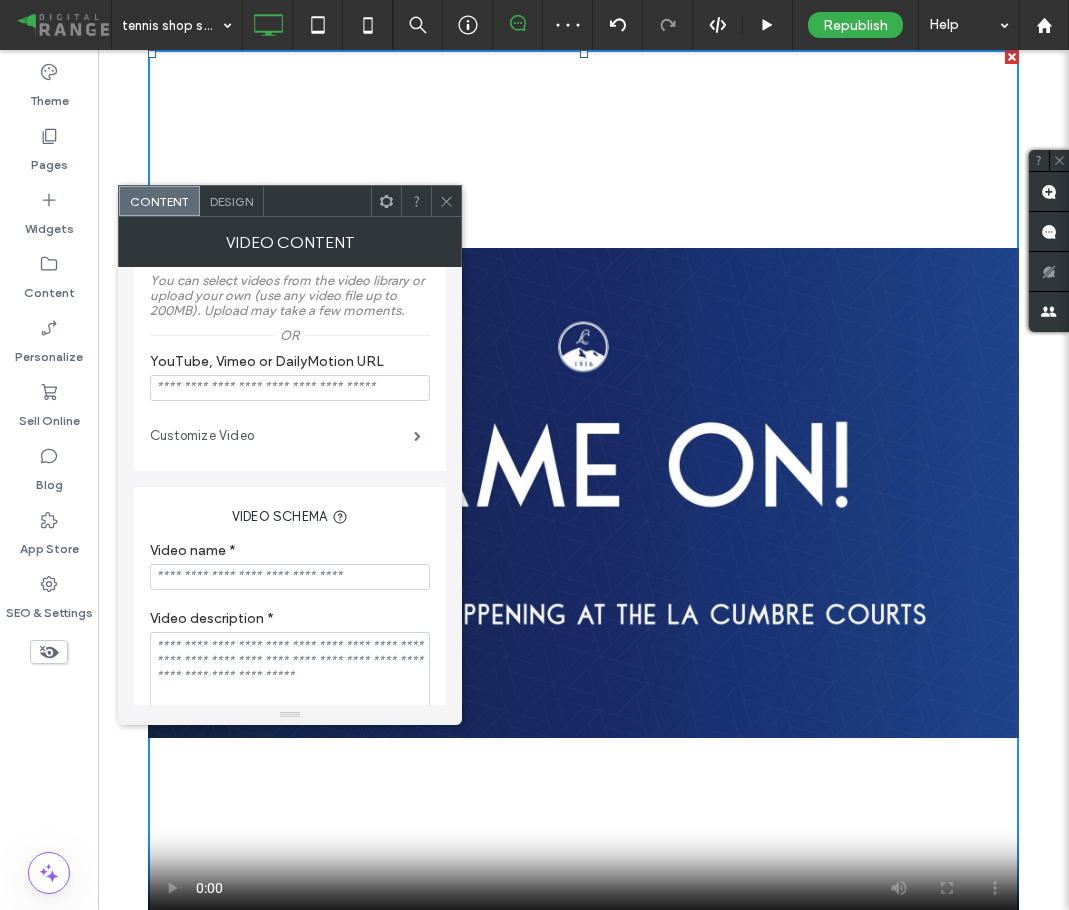 click on "Customize Video" at bounding box center (282, 436) 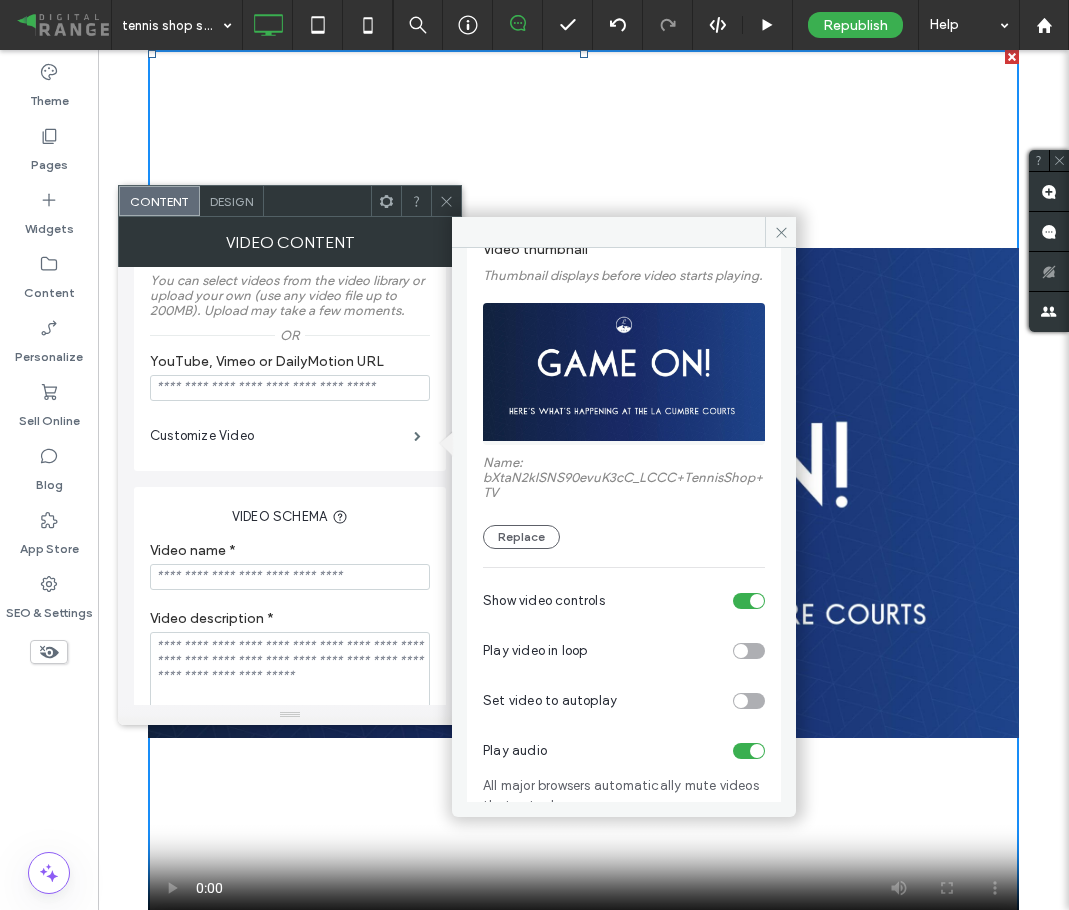 scroll, scrollTop: 113, scrollLeft: 0, axis: vertical 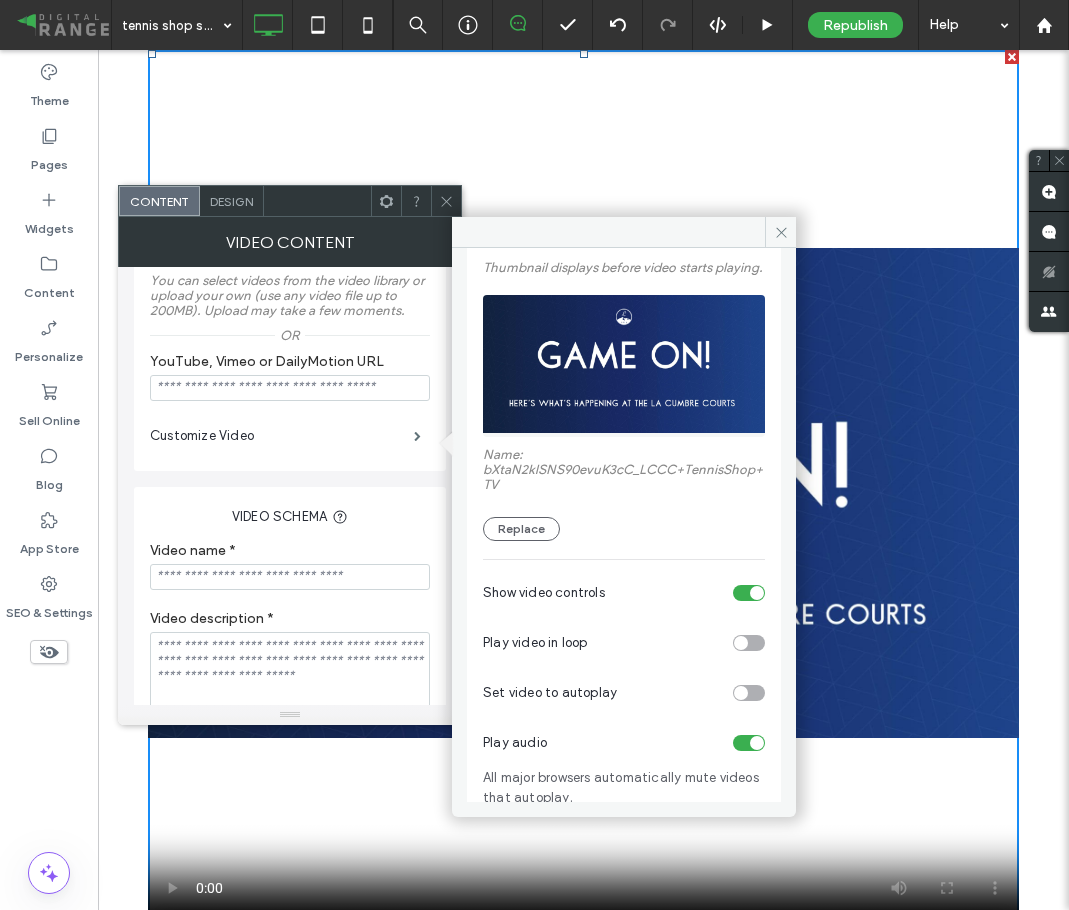 click at bounding box center [741, 693] 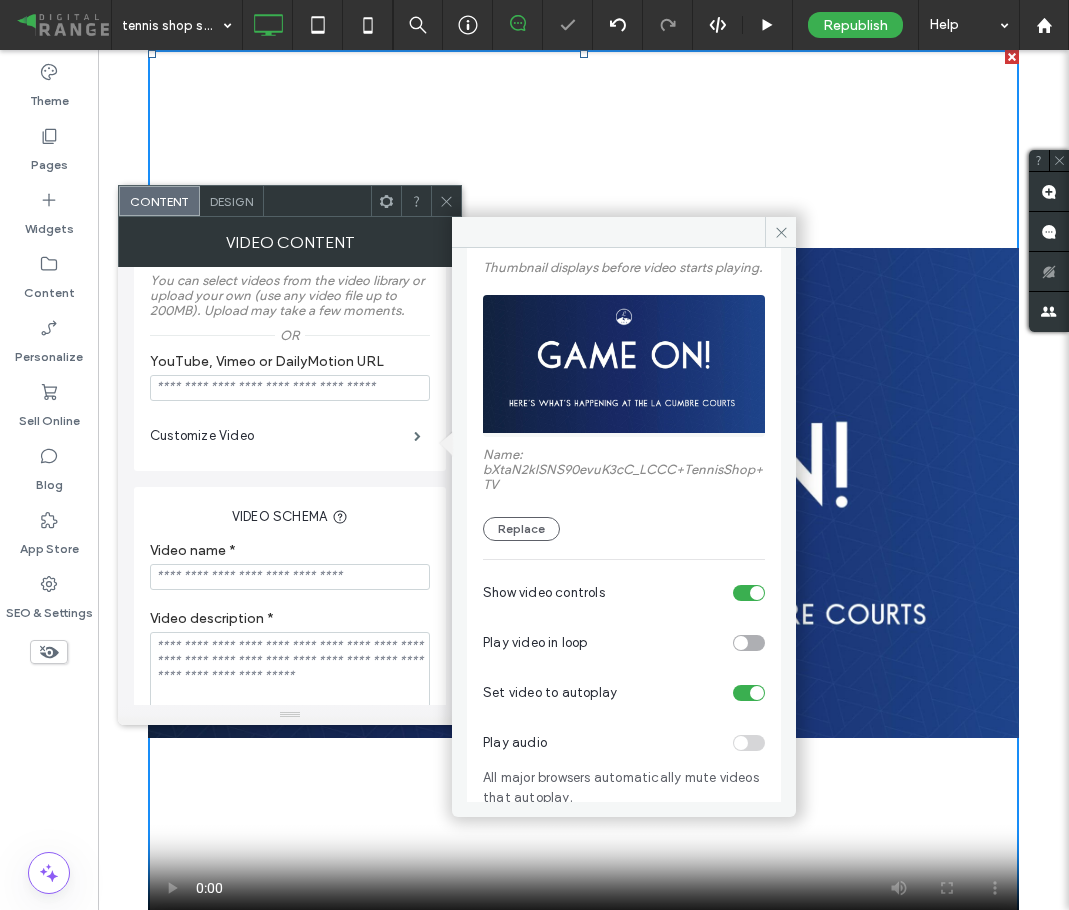 click at bounding box center (741, 643) 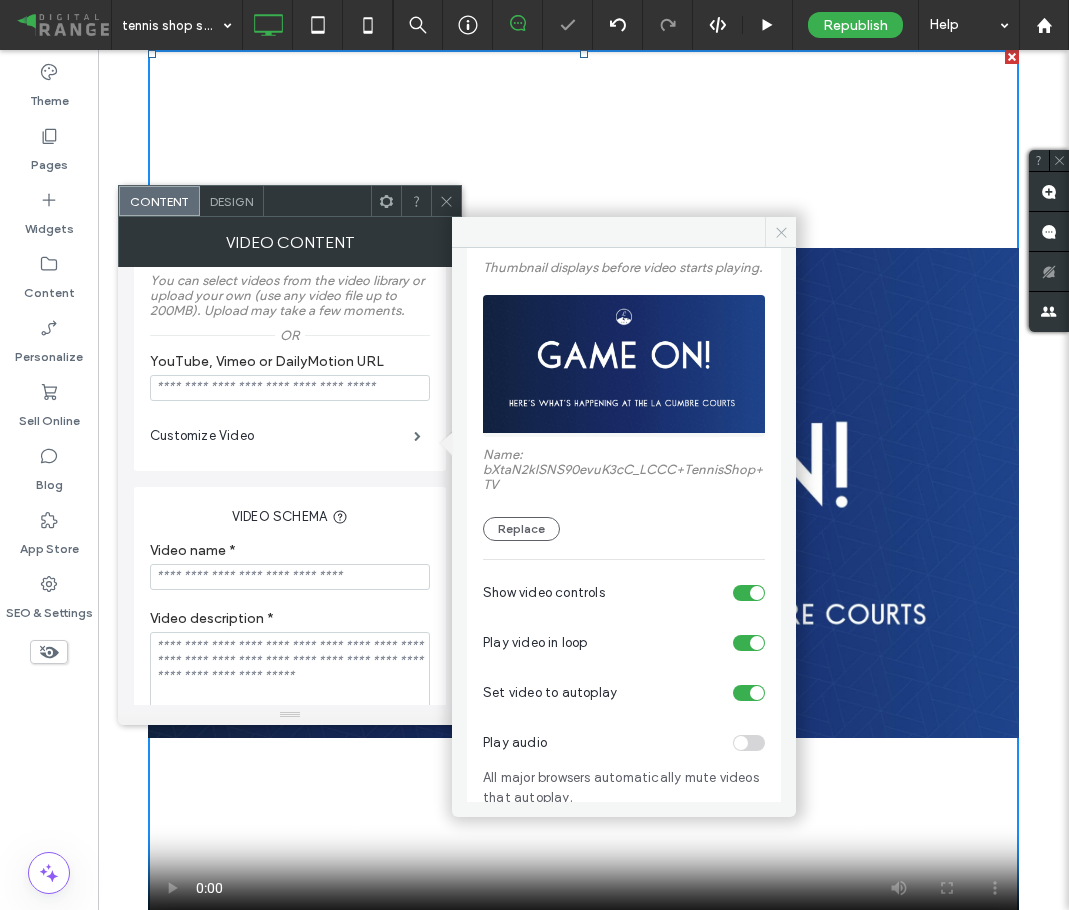 click 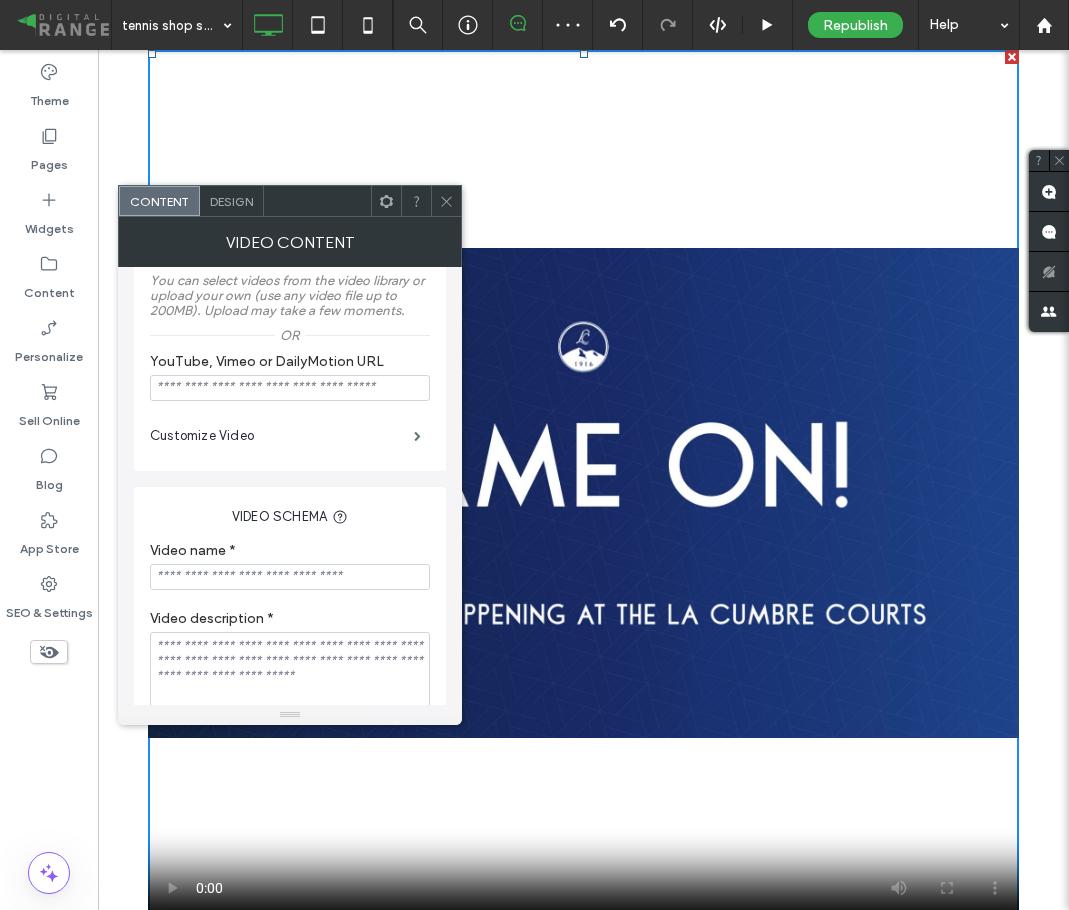 click at bounding box center (446, 201) 